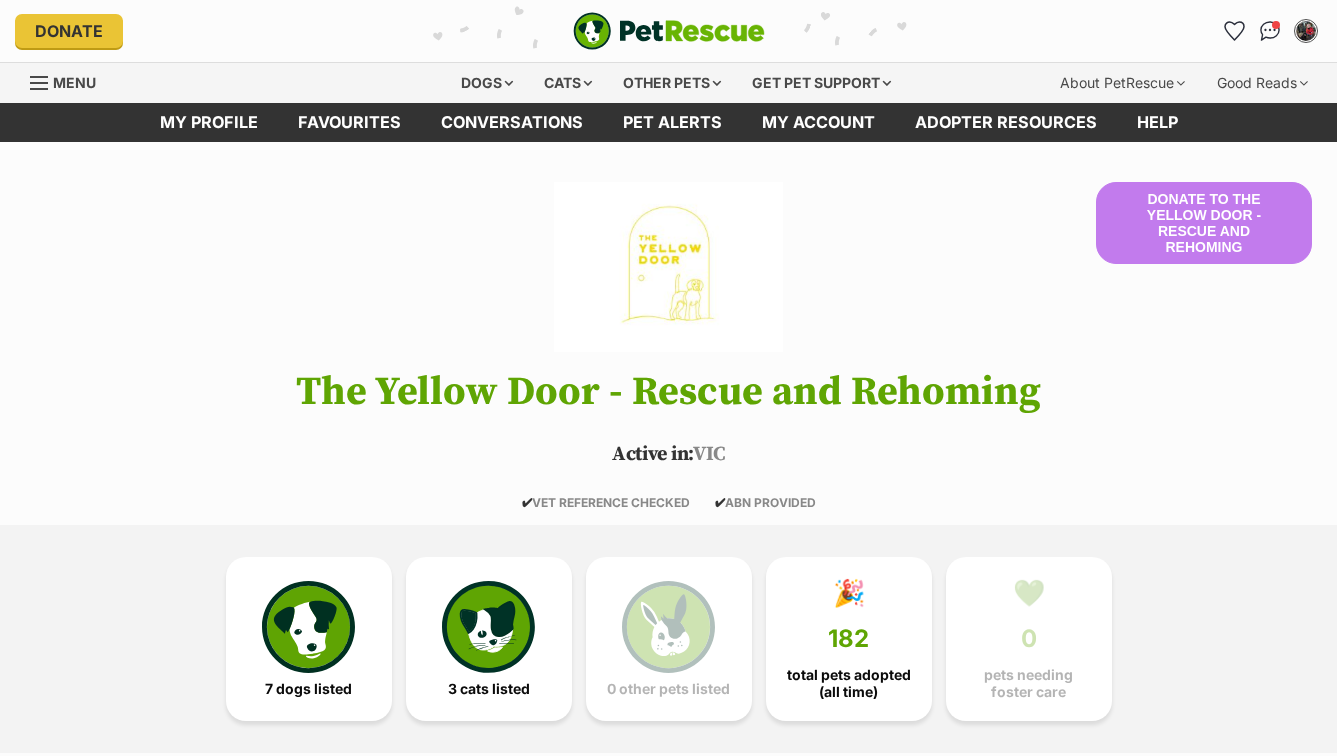 scroll, scrollTop: 0, scrollLeft: 0, axis: both 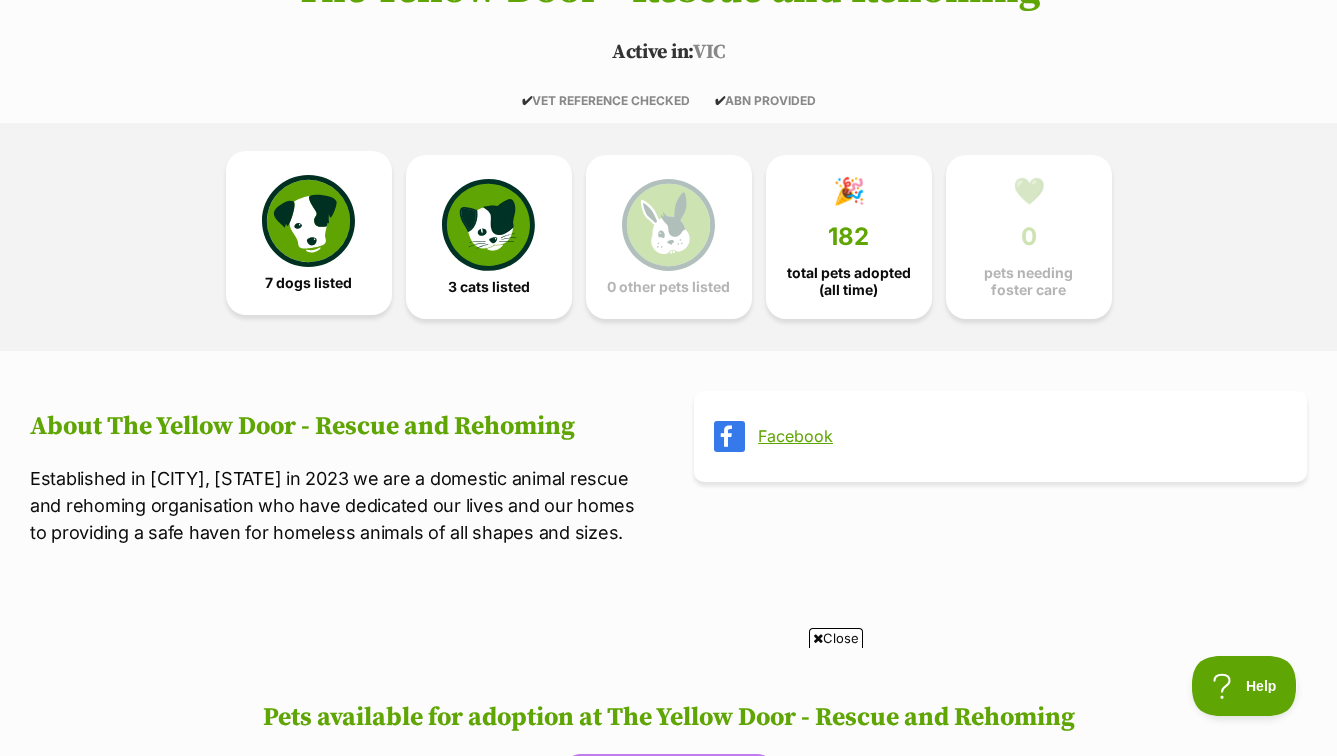 click at bounding box center (308, 221) 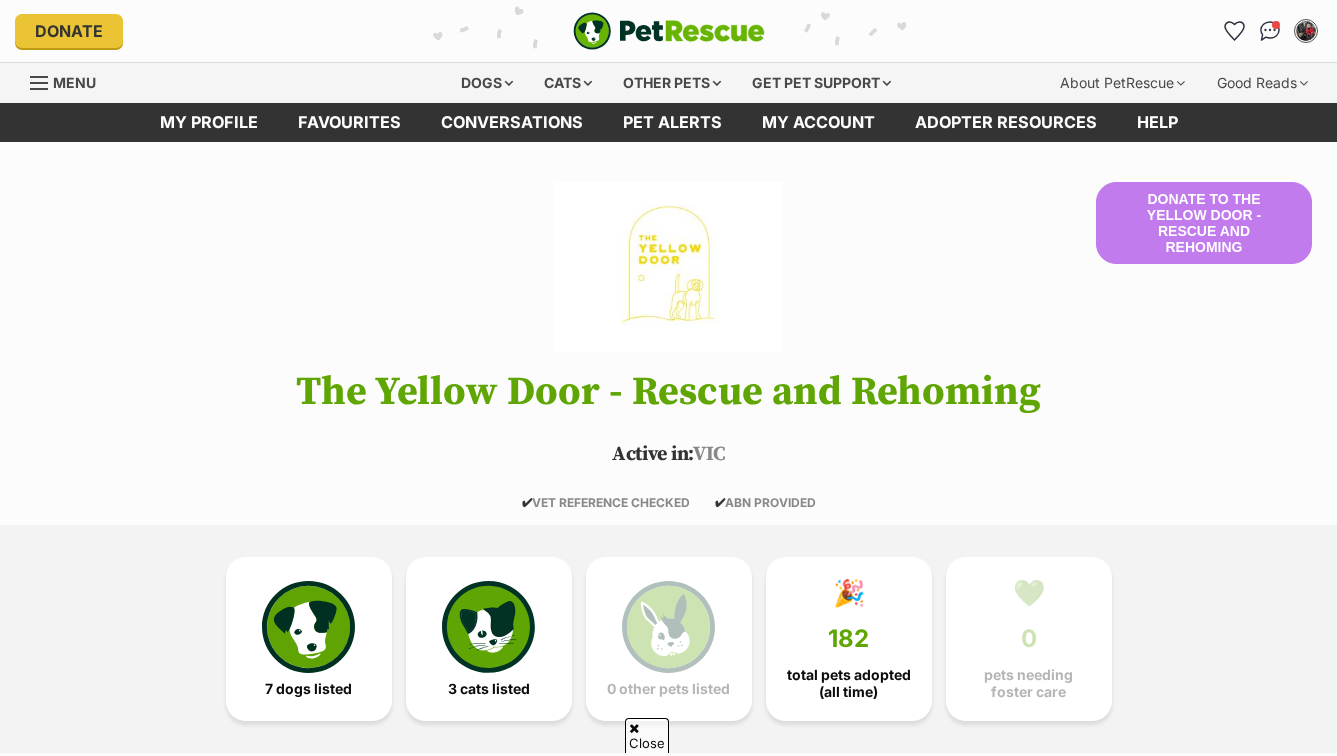 scroll, scrollTop: 1024, scrollLeft: 0, axis: vertical 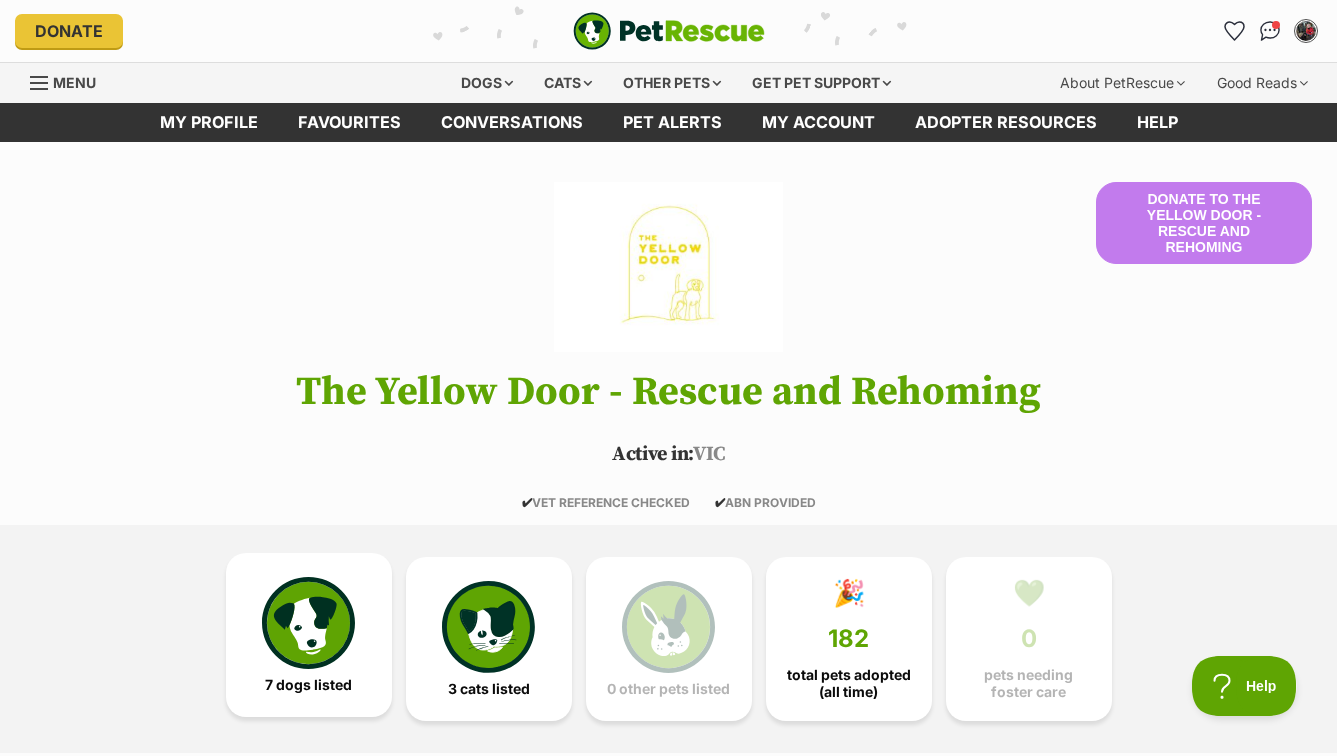 click at bounding box center (308, 623) 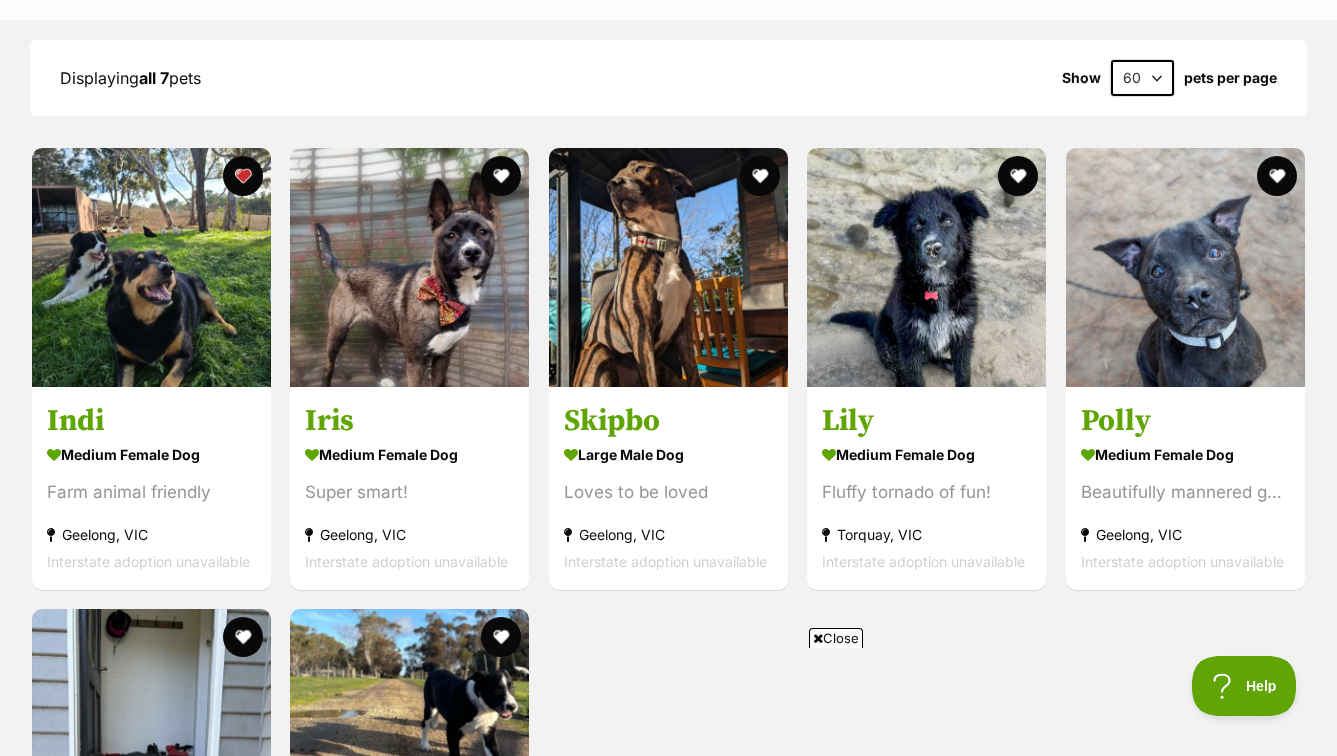 scroll, scrollTop: 1394, scrollLeft: 0, axis: vertical 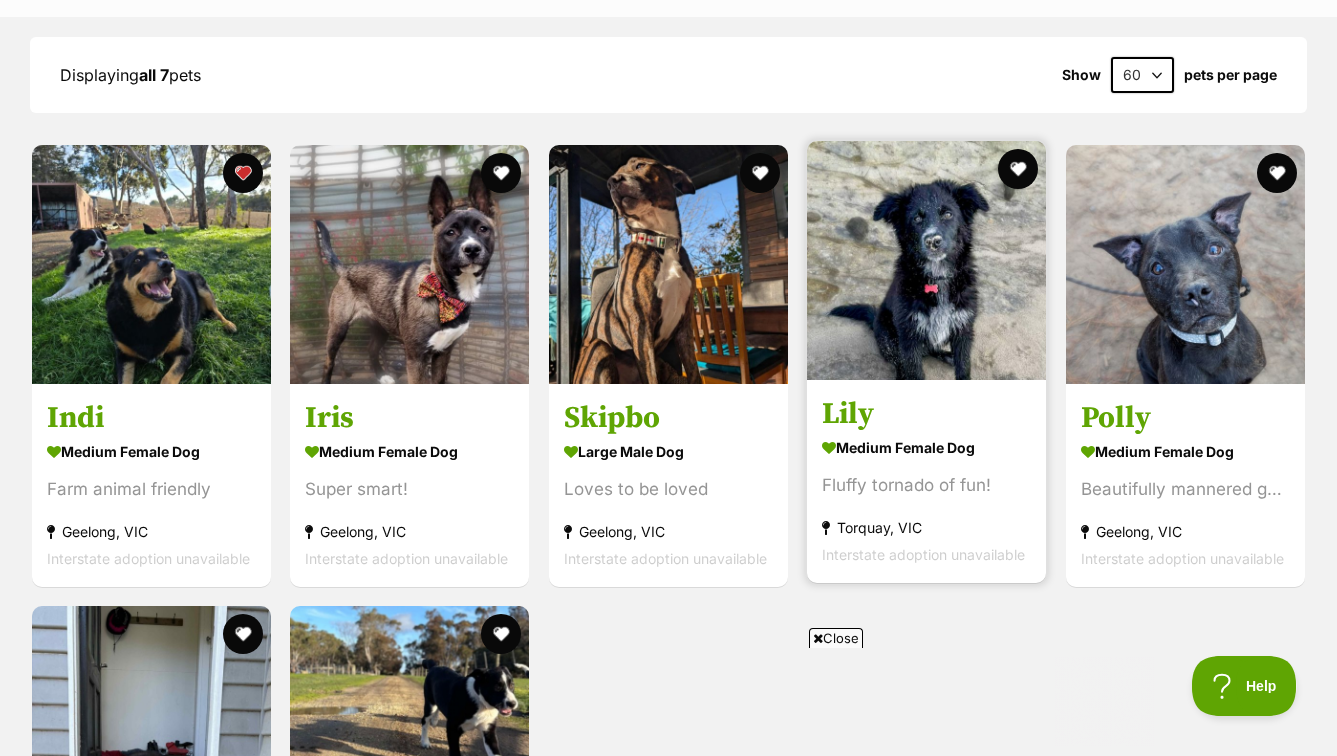 click at bounding box center (926, 260) 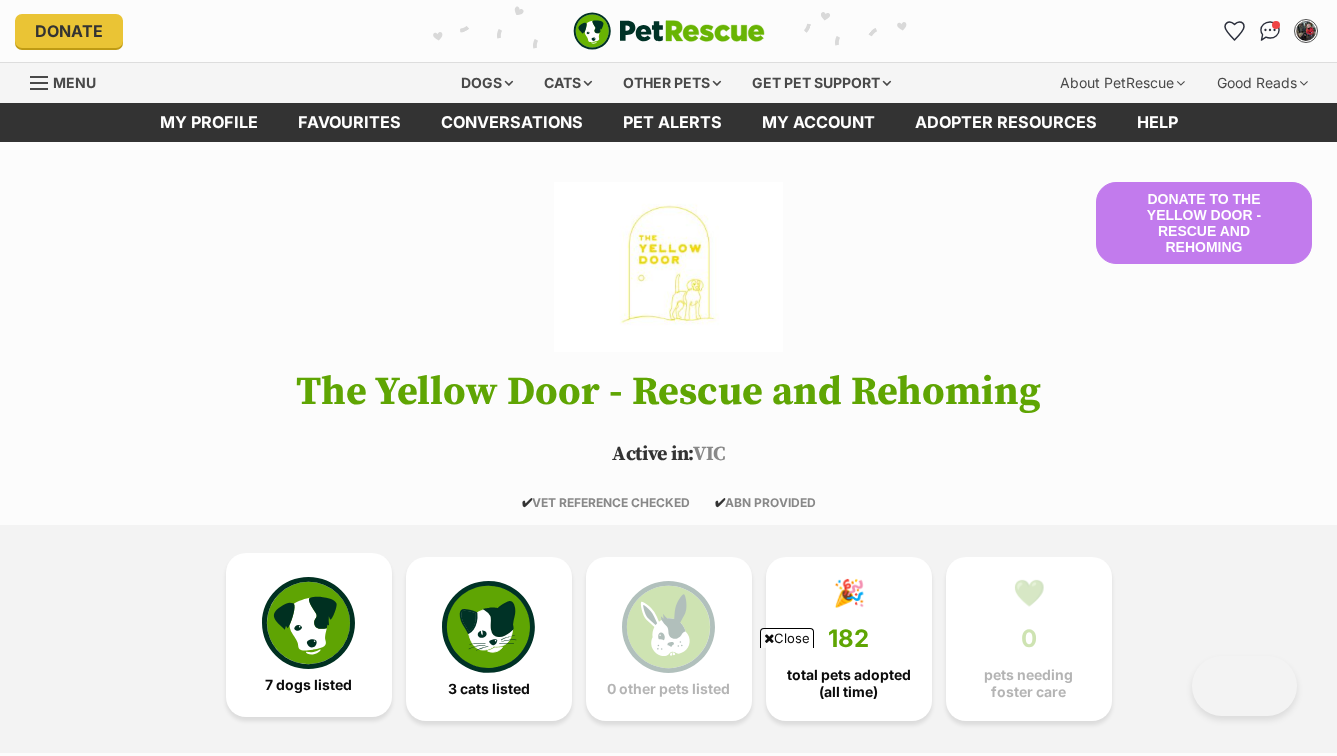 scroll, scrollTop: 310, scrollLeft: 0, axis: vertical 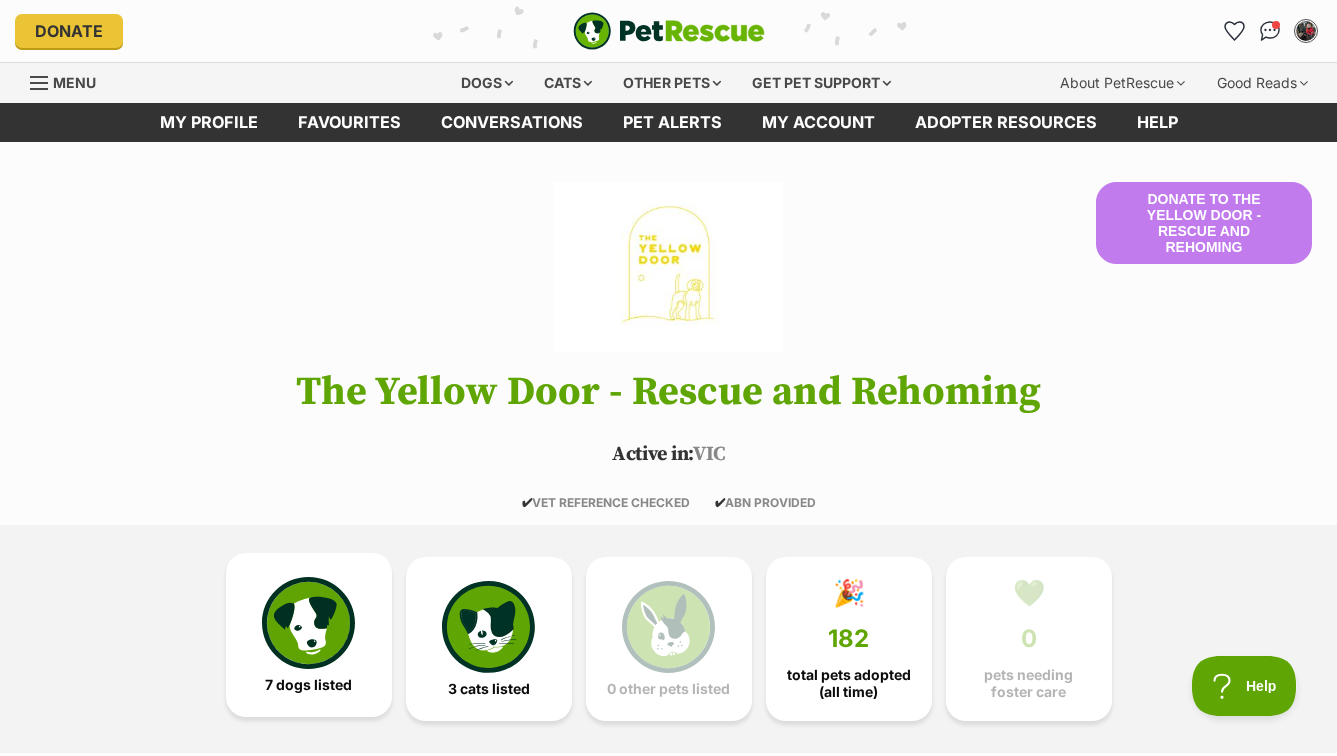 click at bounding box center [308, 623] 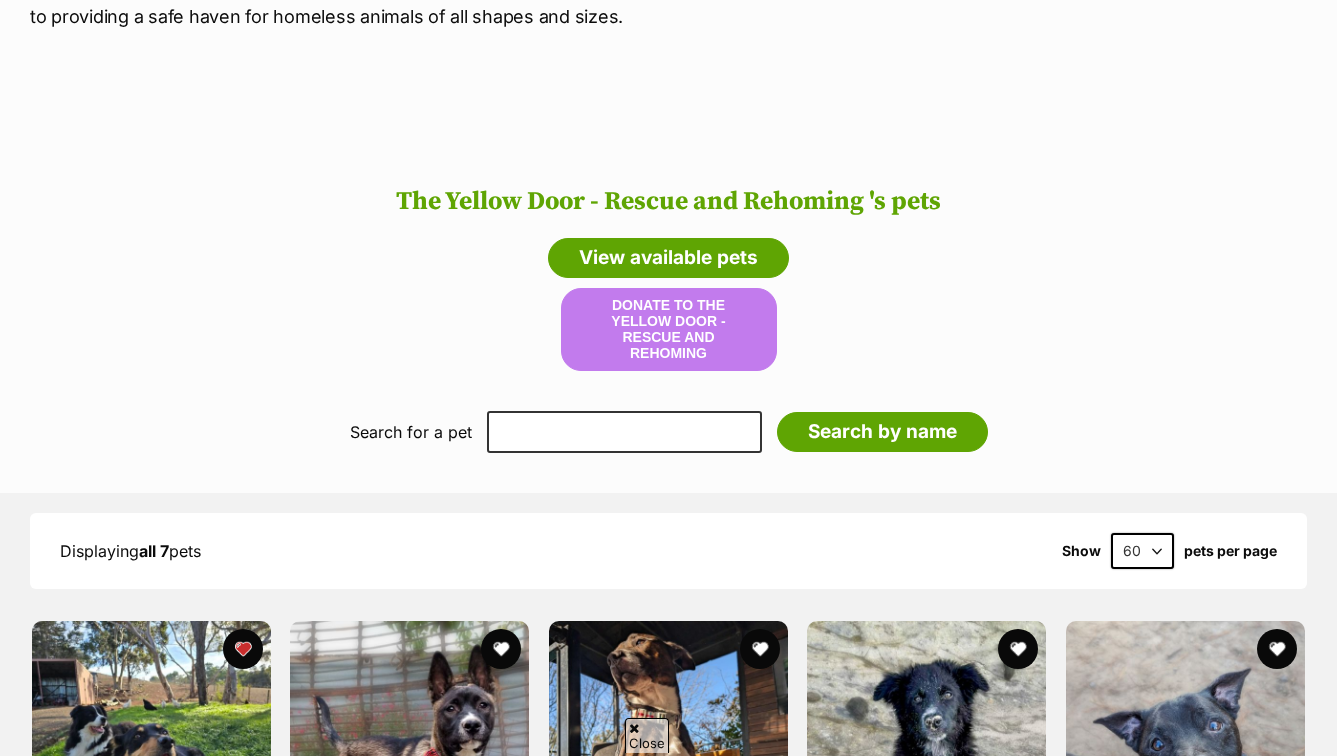 scroll, scrollTop: 1043, scrollLeft: 0, axis: vertical 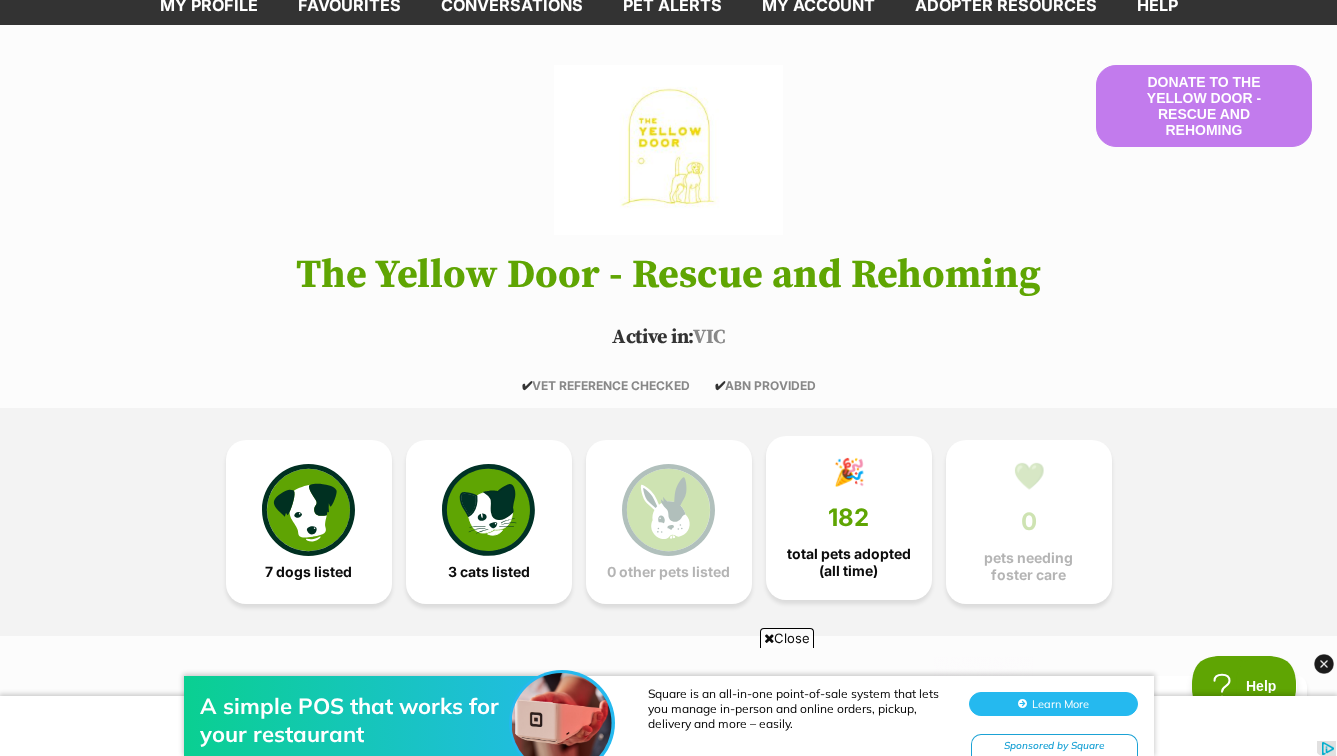 click on "🎉
182
total pets adopted (all time)" at bounding box center [849, 518] 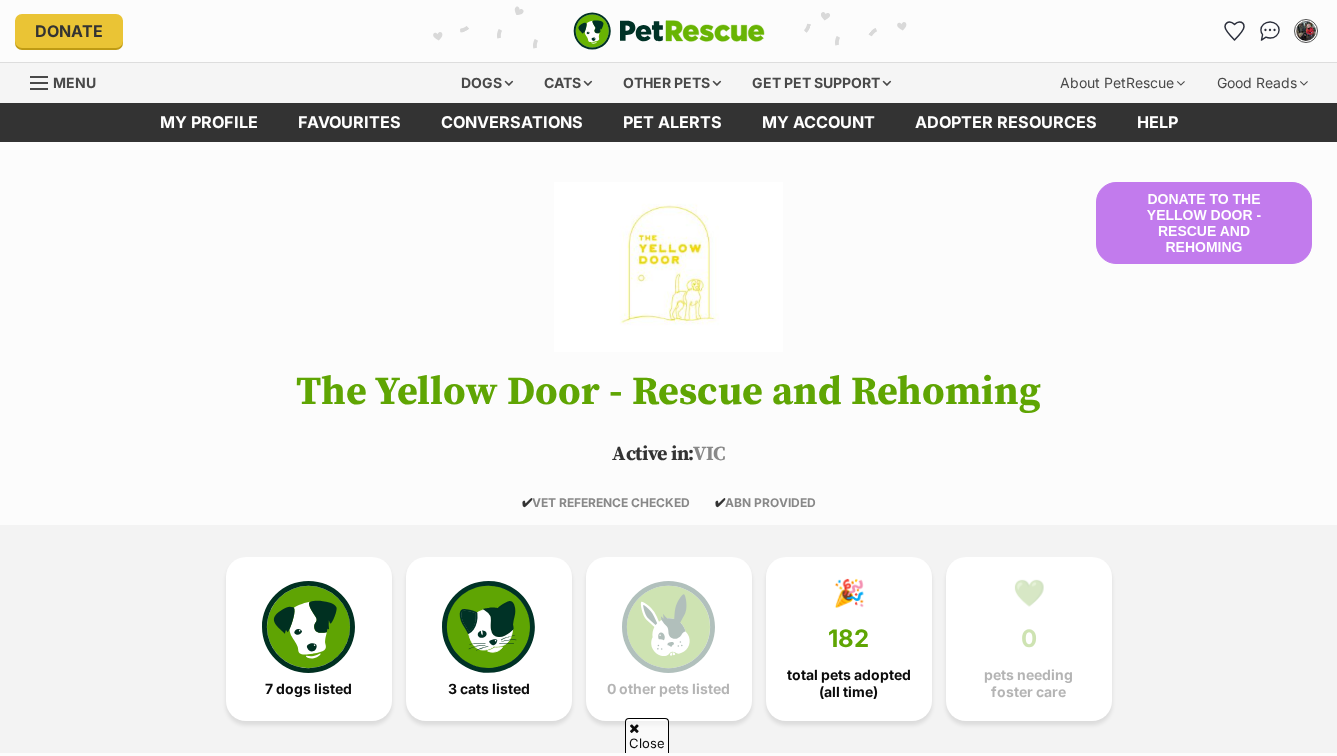 scroll, scrollTop: 811, scrollLeft: 0, axis: vertical 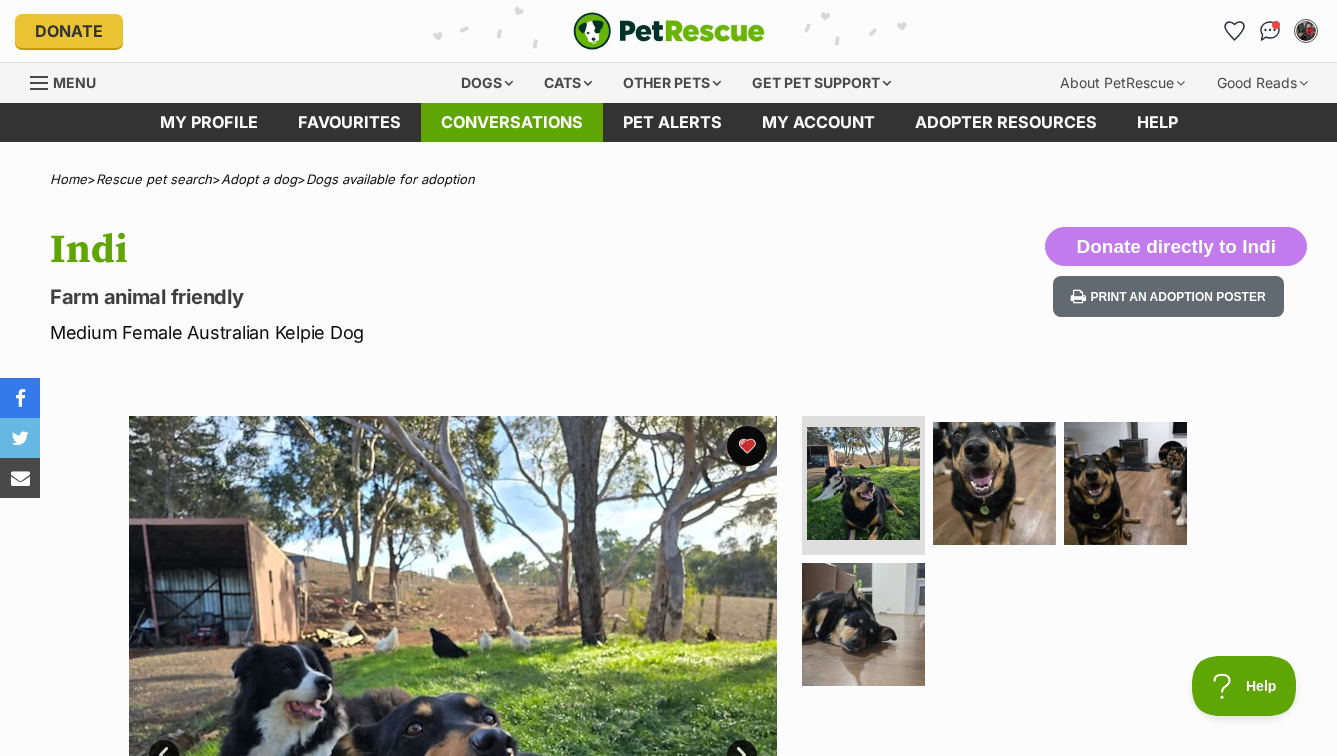 click on "Conversations" at bounding box center [512, 122] 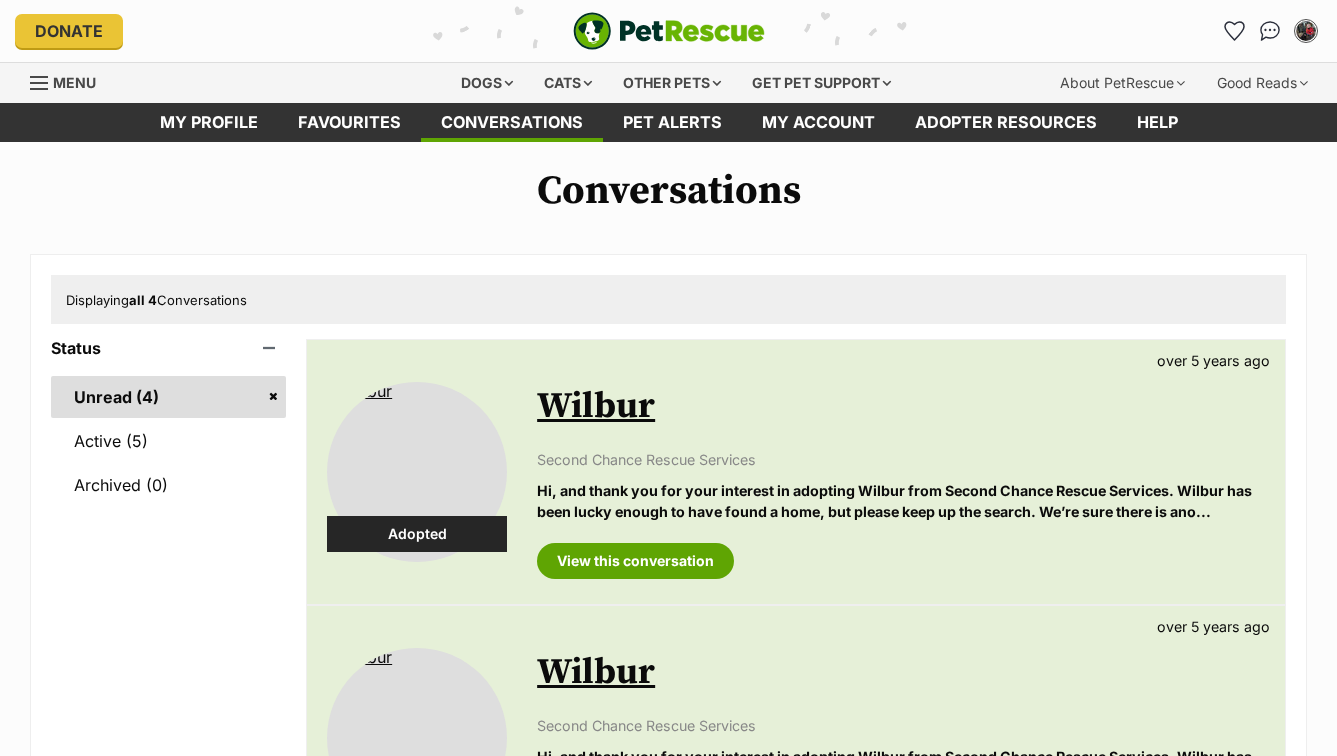 scroll, scrollTop: 0, scrollLeft: 0, axis: both 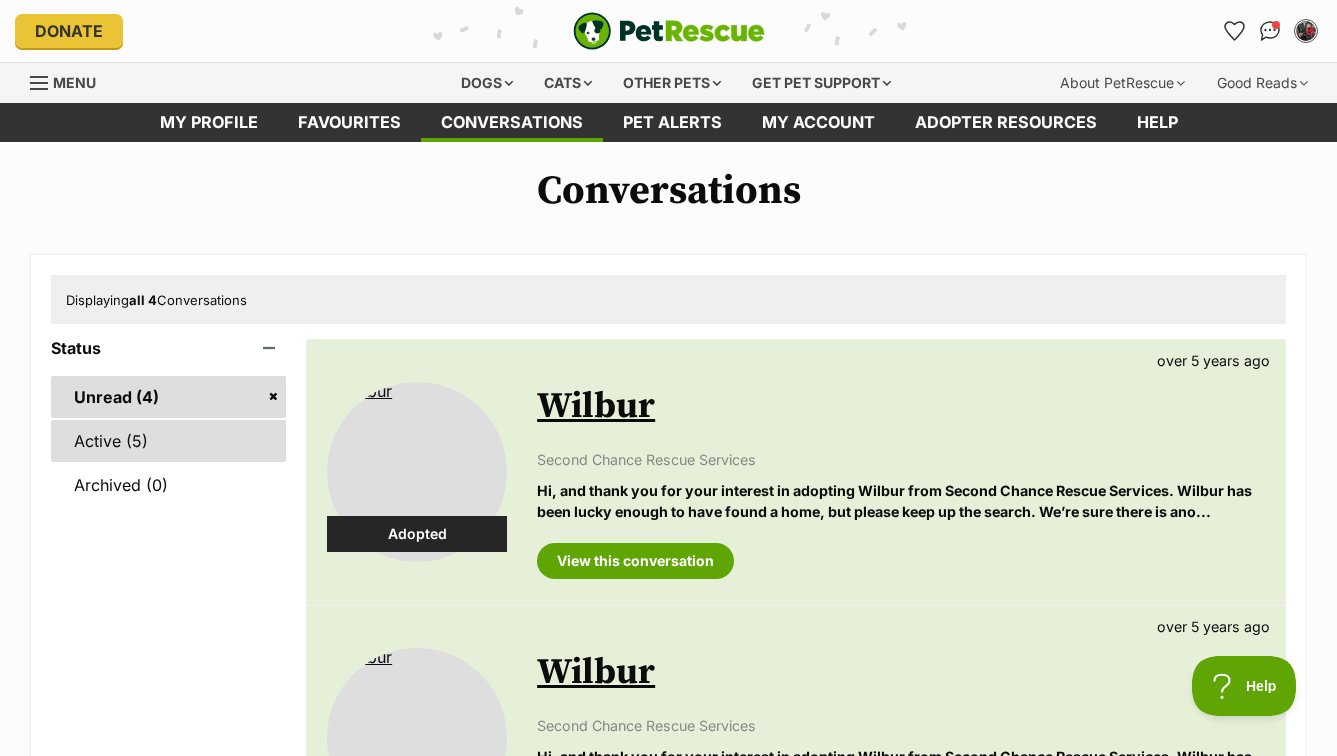 click on "Active (5)" at bounding box center [168, 441] 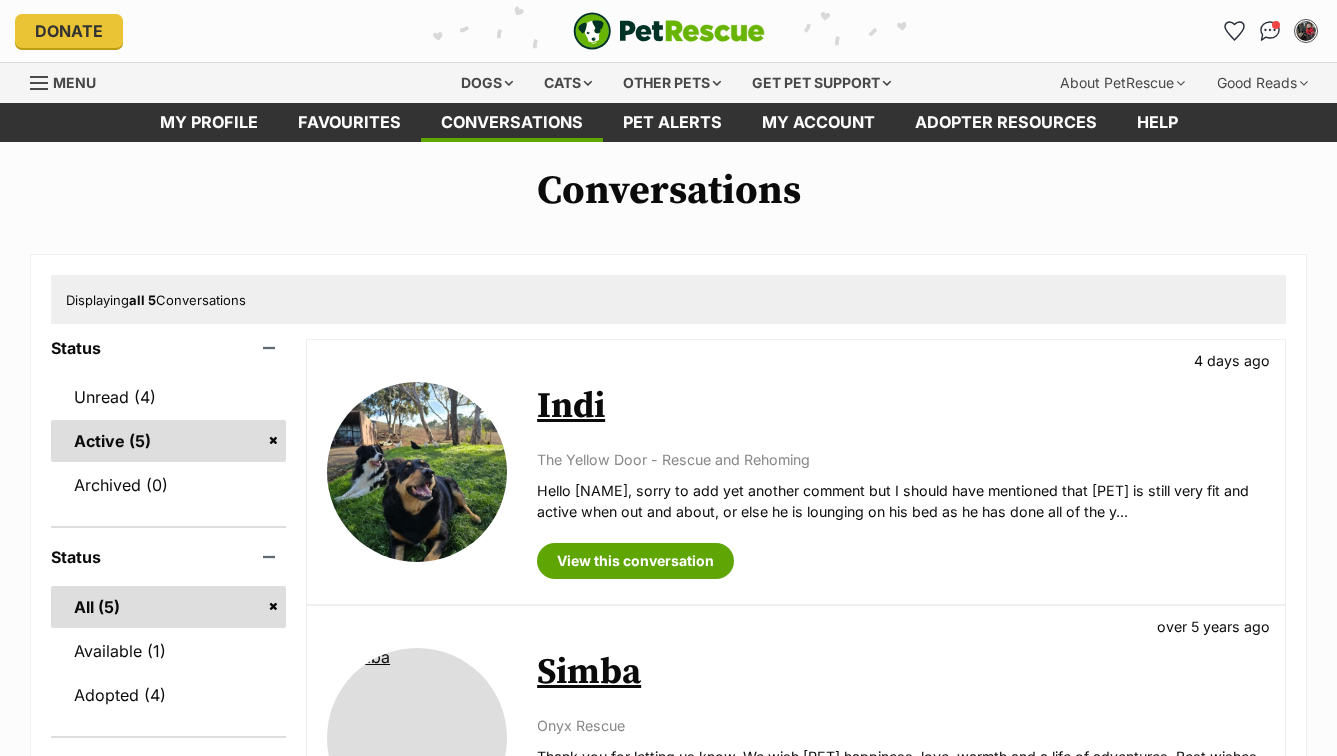 scroll, scrollTop: 0, scrollLeft: 0, axis: both 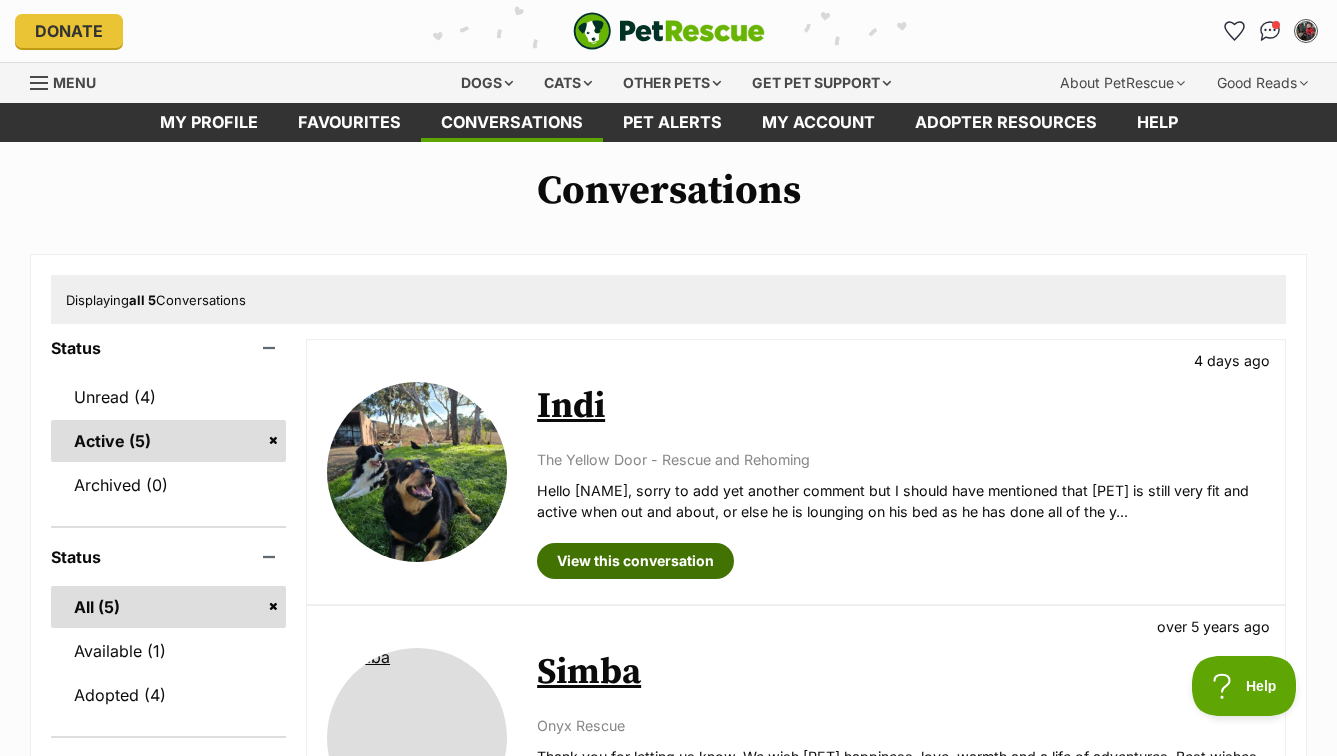 click on "View this conversation" at bounding box center [635, 561] 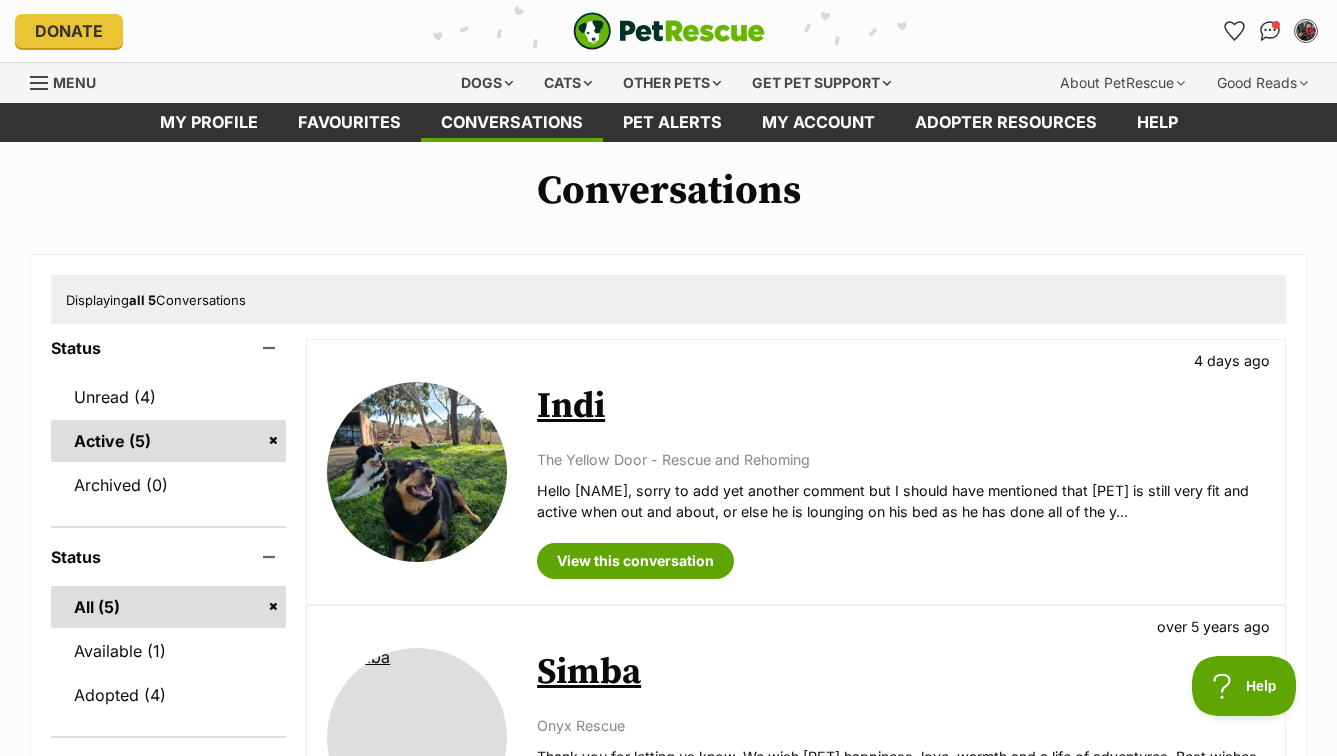 click at bounding box center [669, 31] 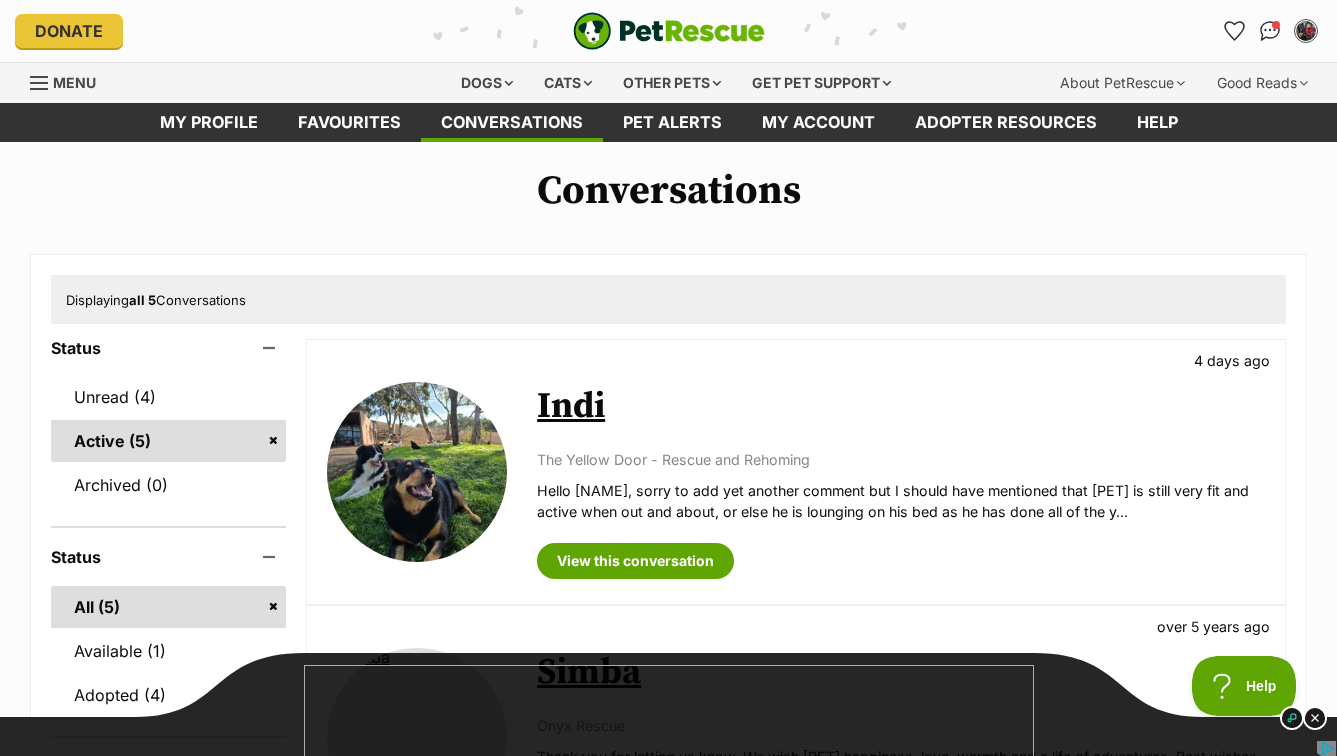 scroll, scrollTop: 0, scrollLeft: 0, axis: both 